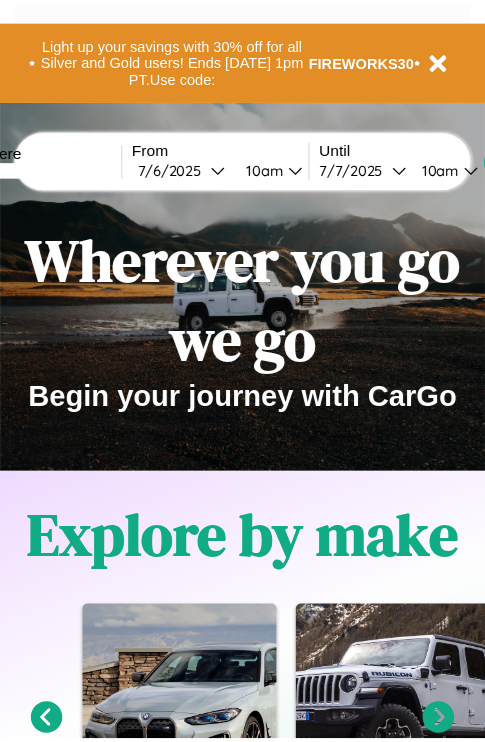 scroll, scrollTop: 0, scrollLeft: 0, axis: both 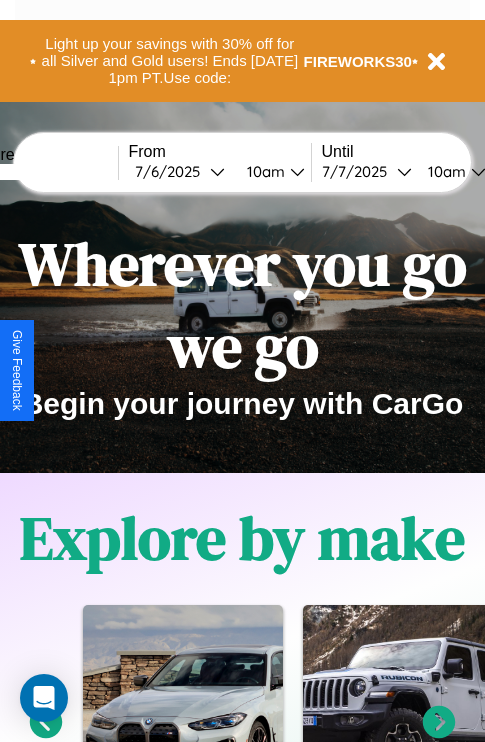 click at bounding box center [43, 172] 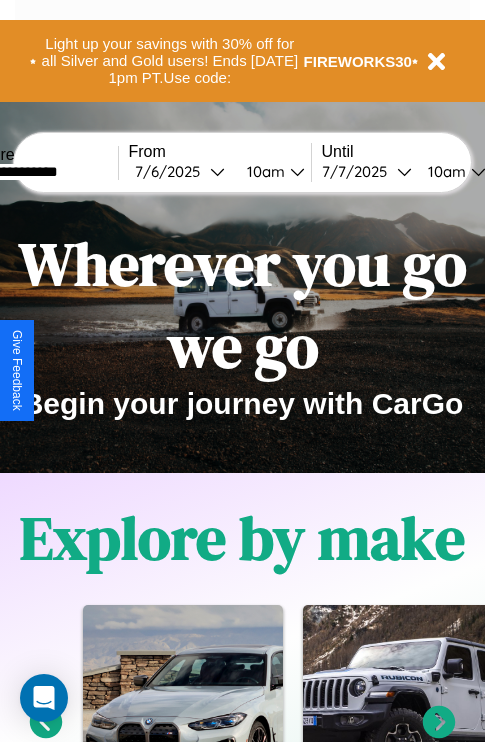 type on "**********" 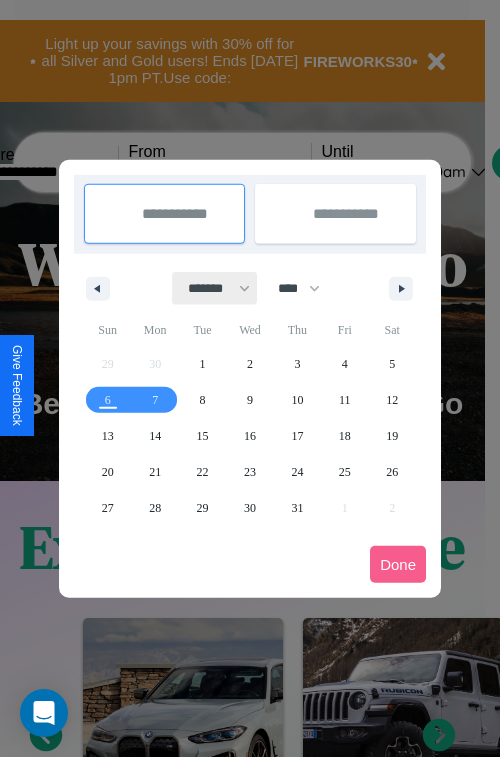 click on "******* ******** ***** ***** *** **** **** ****** ********* ******* ******** ********" at bounding box center (215, 288) 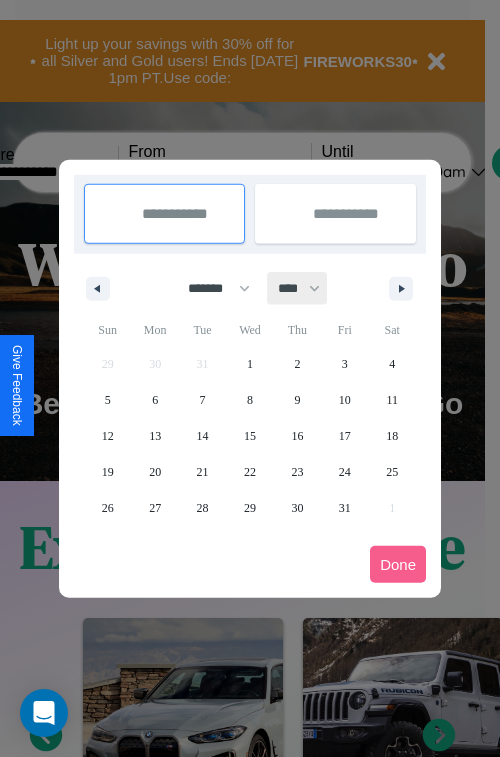 click on "**** **** **** **** **** **** **** **** **** **** **** **** **** **** **** **** **** **** **** **** **** **** **** **** **** **** **** **** **** **** **** **** **** **** **** **** **** **** **** **** **** **** **** **** **** **** **** **** **** **** **** **** **** **** **** **** **** **** **** **** **** **** **** **** **** **** **** **** **** **** **** **** **** **** **** **** **** **** **** **** **** **** **** **** **** **** **** **** **** **** **** **** **** **** **** **** **** **** **** **** **** **** **** **** **** **** **** **** **** **** **** **** **** **** **** **** **** **** **** **** ****" at bounding box center (298, 288) 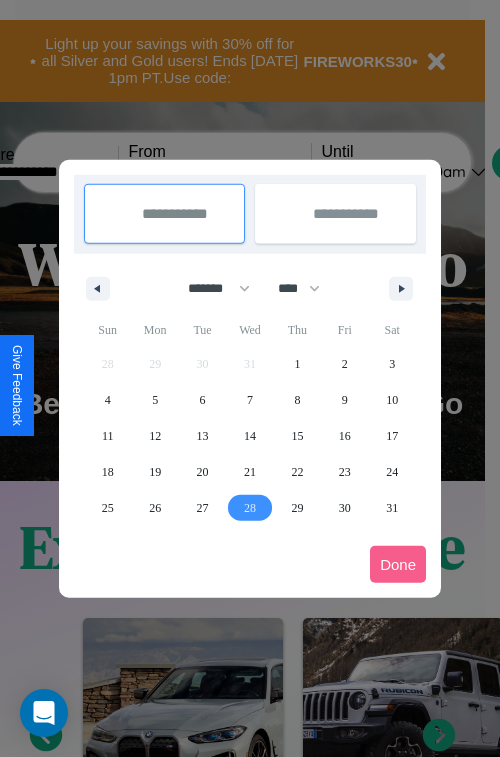 click on "28" at bounding box center (250, 508) 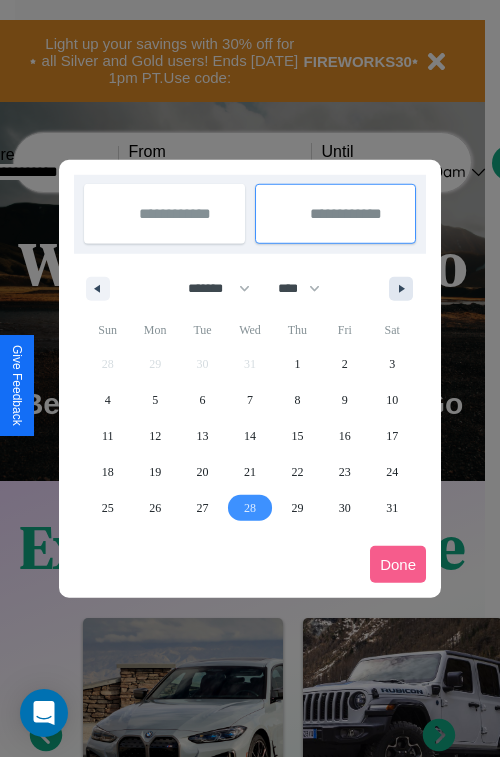 click at bounding box center [405, 289] 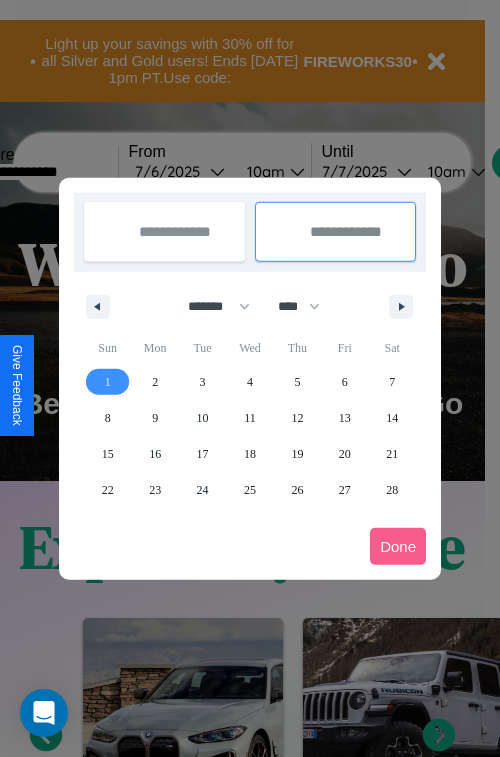 click on "1" at bounding box center (108, 382) 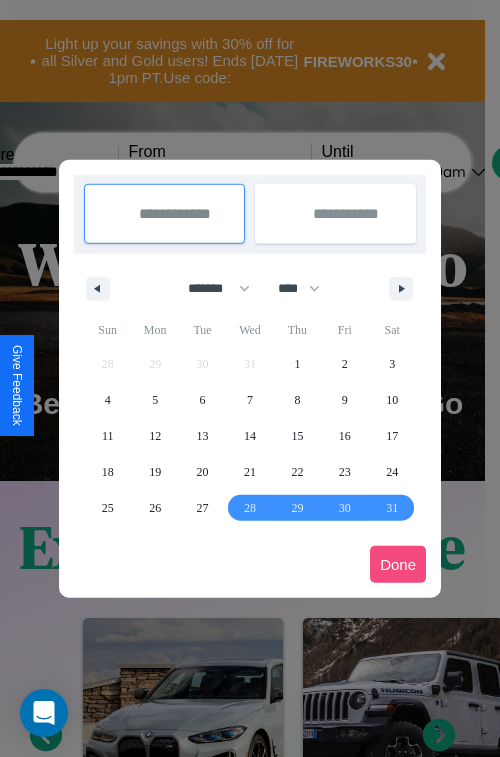 click on "Done" at bounding box center (398, 564) 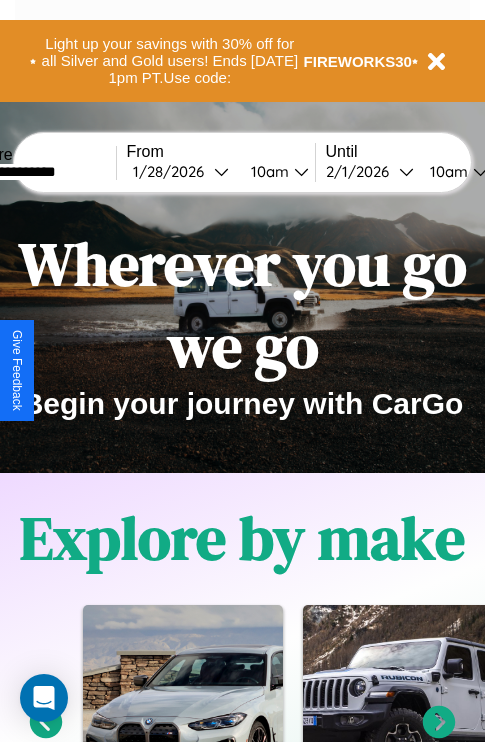 scroll, scrollTop: 0, scrollLeft: 70, axis: horizontal 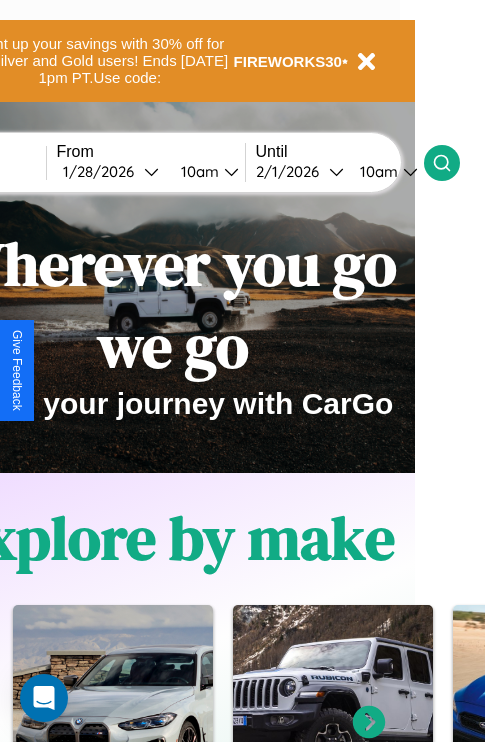 click 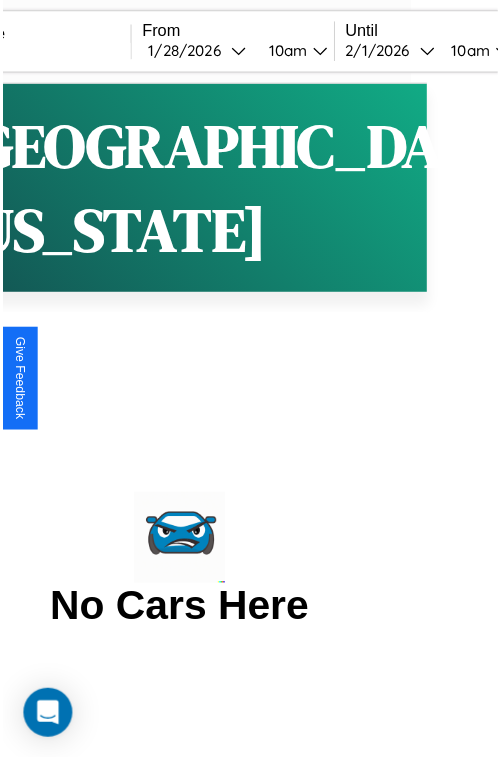 scroll, scrollTop: 0, scrollLeft: 0, axis: both 